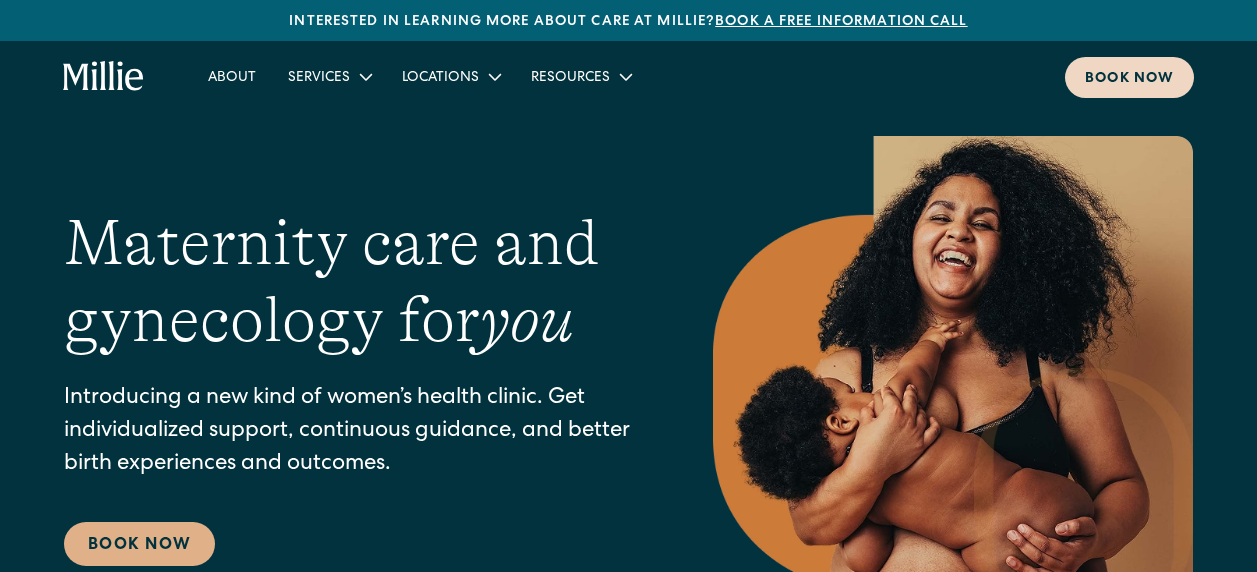 scroll, scrollTop: 0, scrollLeft: 0, axis: both 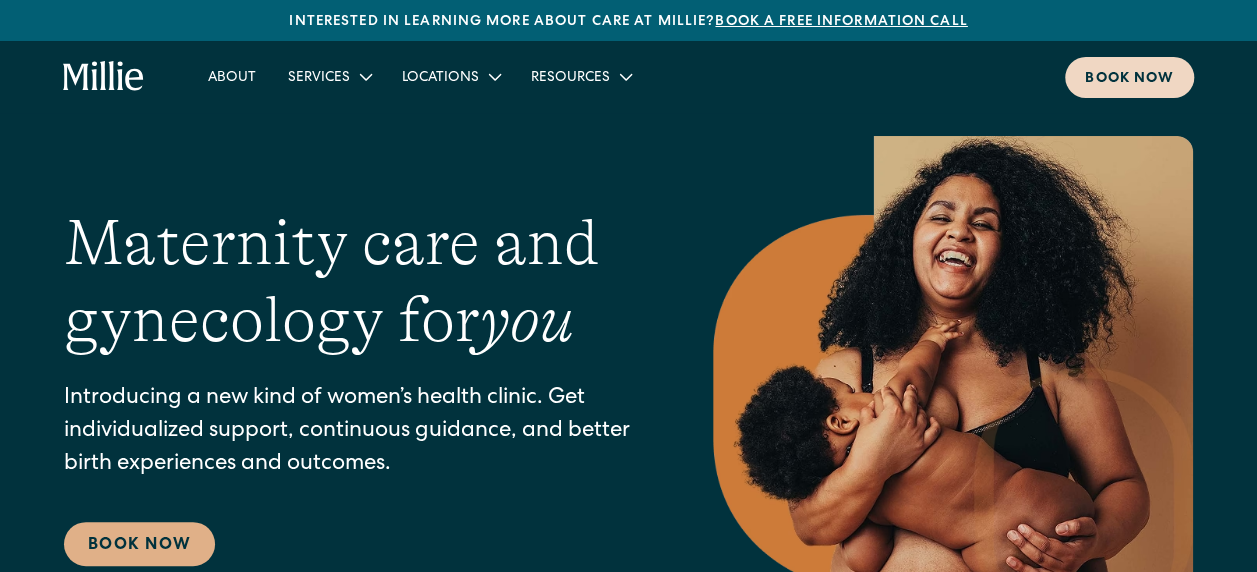 click on "Book now" at bounding box center (1129, 79) 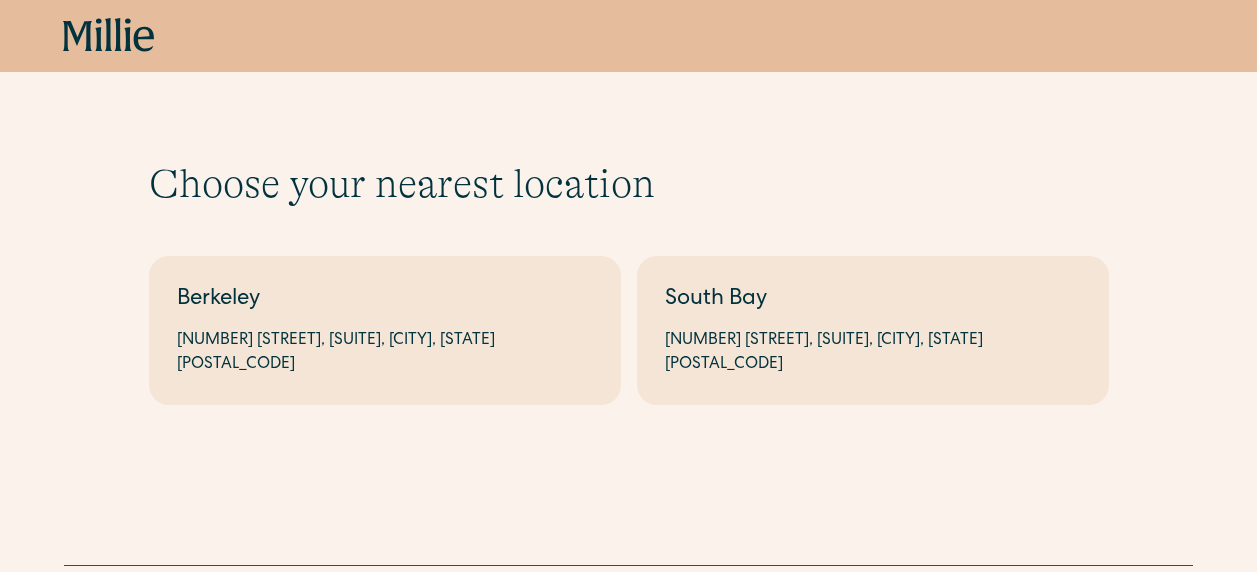scroll, scrollTop: 0, scrollLeft: 0, axis: both 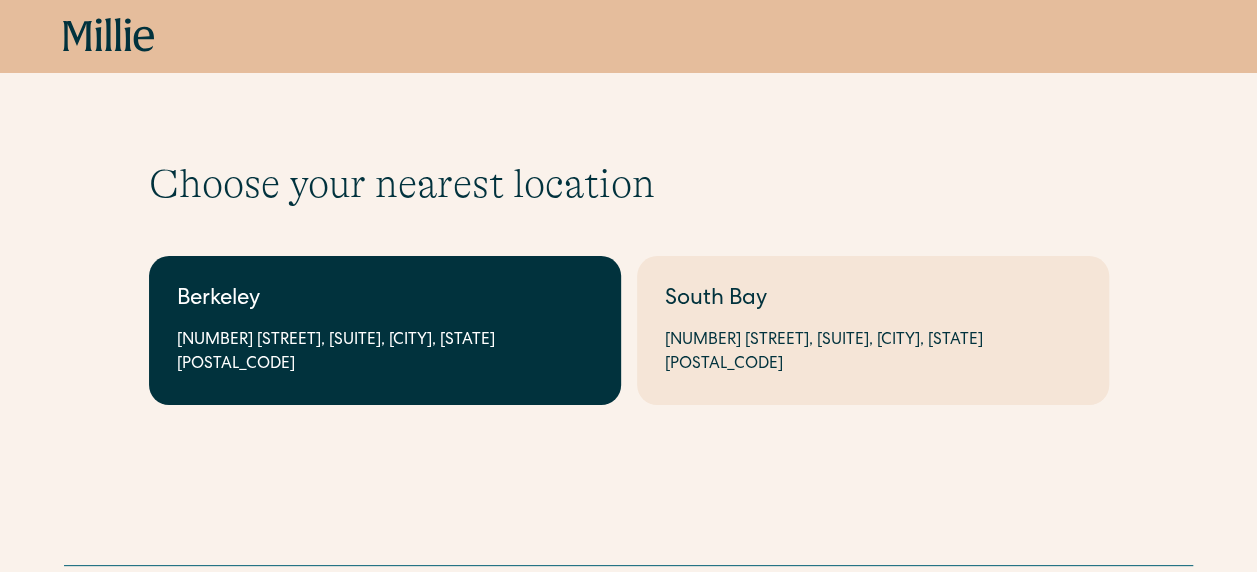 click on "Berkeley" at bounding box center (385, 300) 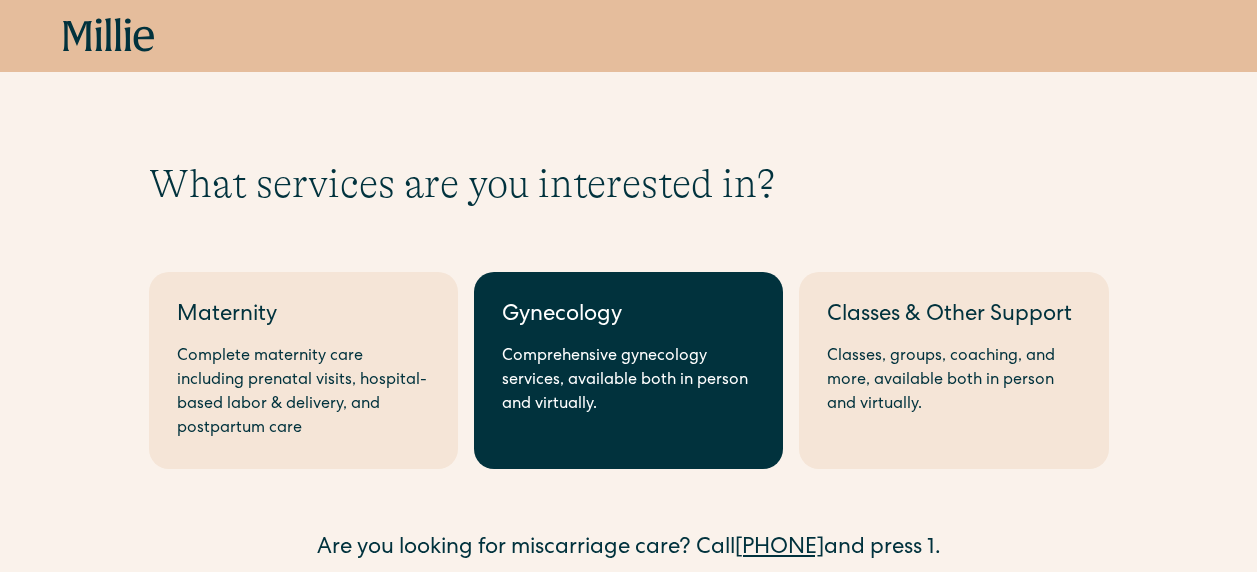 scroll, scrollTop: 0, scrollLeft: 0, axis: both 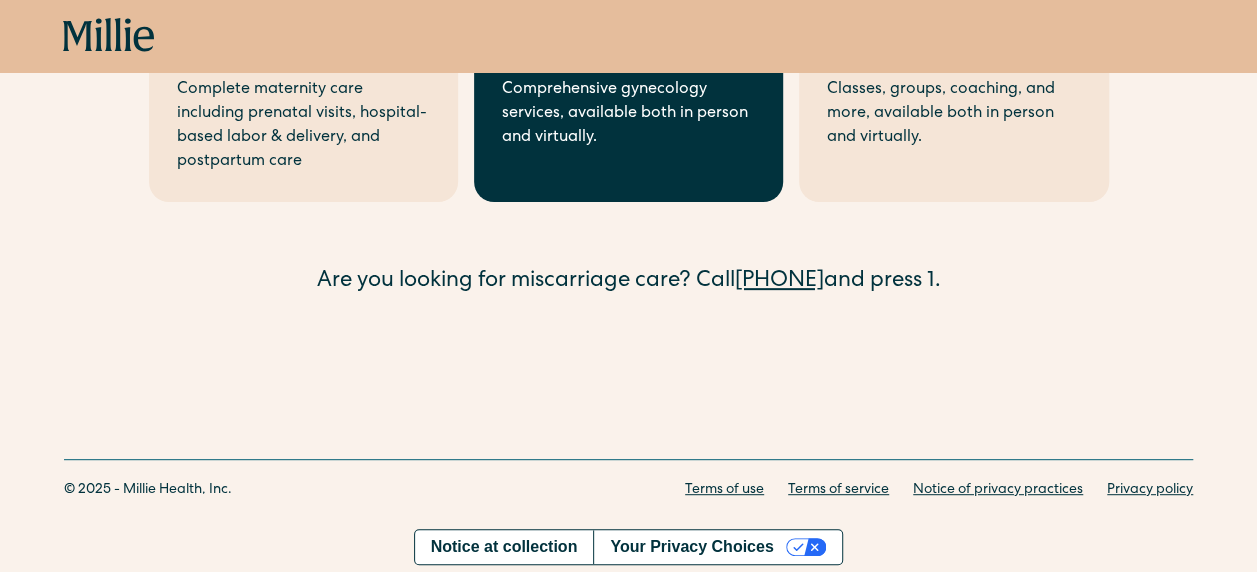 click on "Gynecology Comprehensive gynecology services, available both in person and virtually." at bounding box center [628, 103] 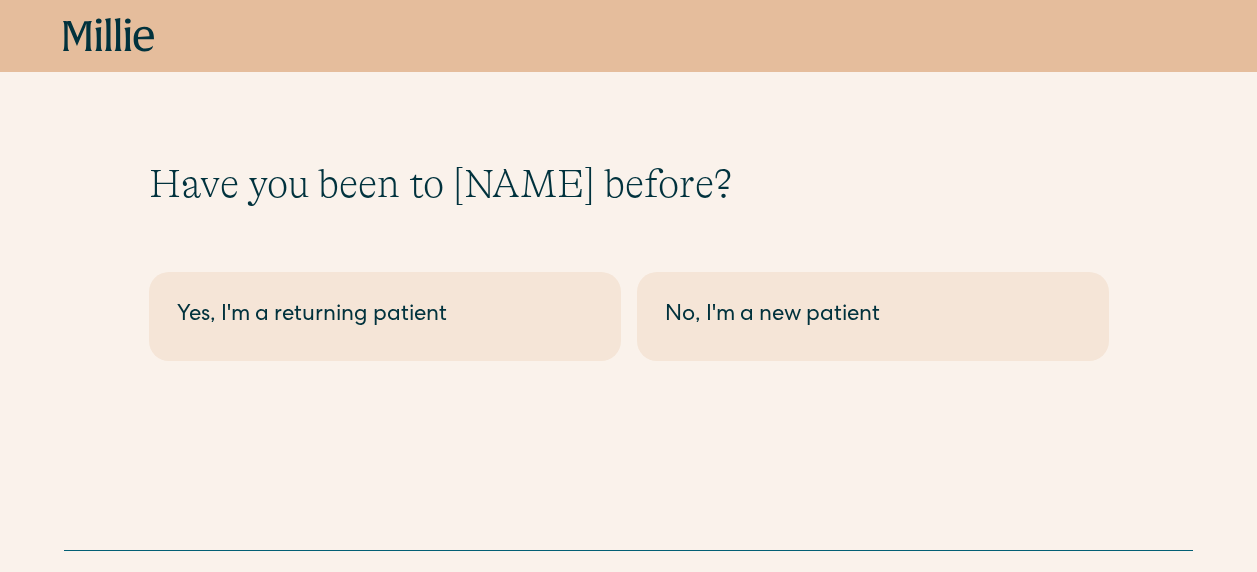 scroll, scrollTop: 0, scrollLeft: 0, axis: both 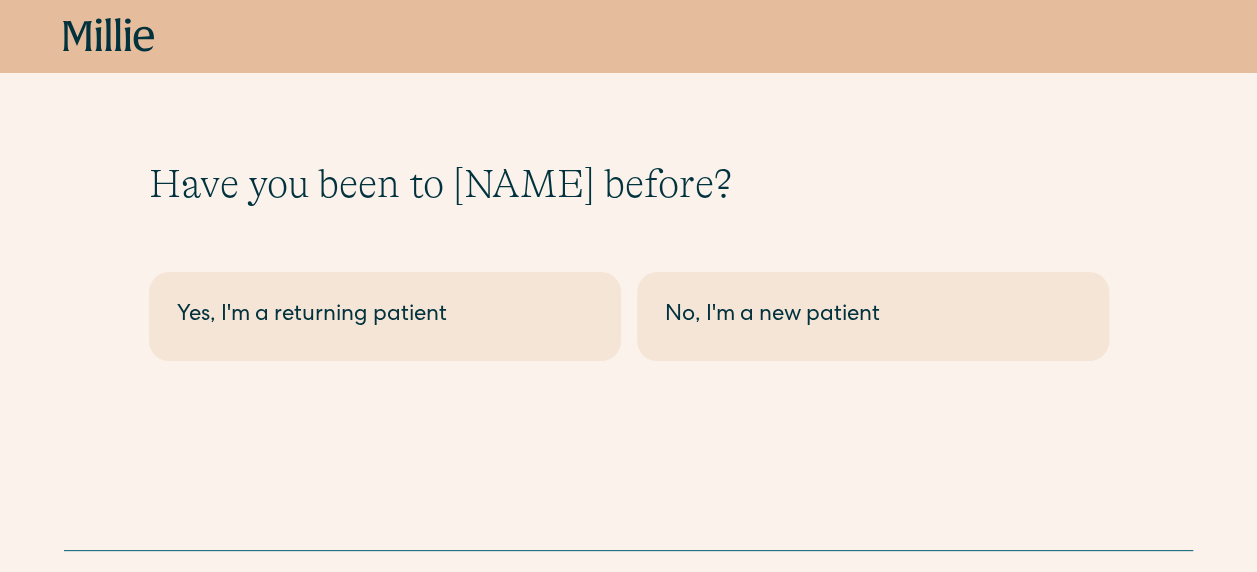 click 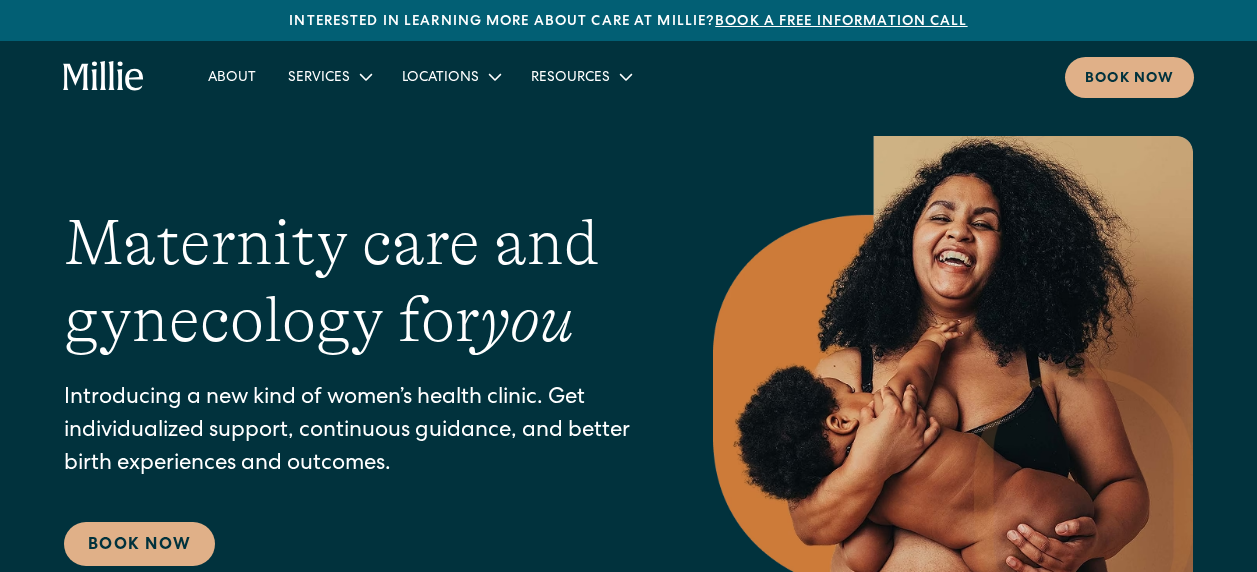scroll, scrollTop: 0, scrollLeft: 0, axis: both 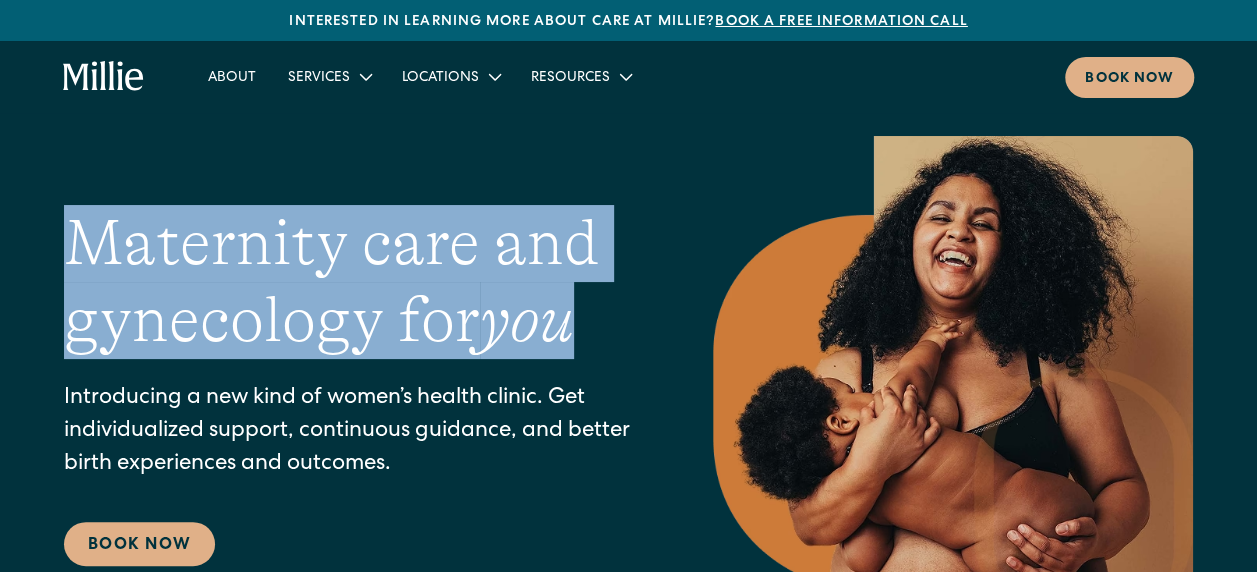 drag, startPoint x: 596, startPoint y: 329, endPoint x: 64, endPoint y: 236, distance: 540.06757 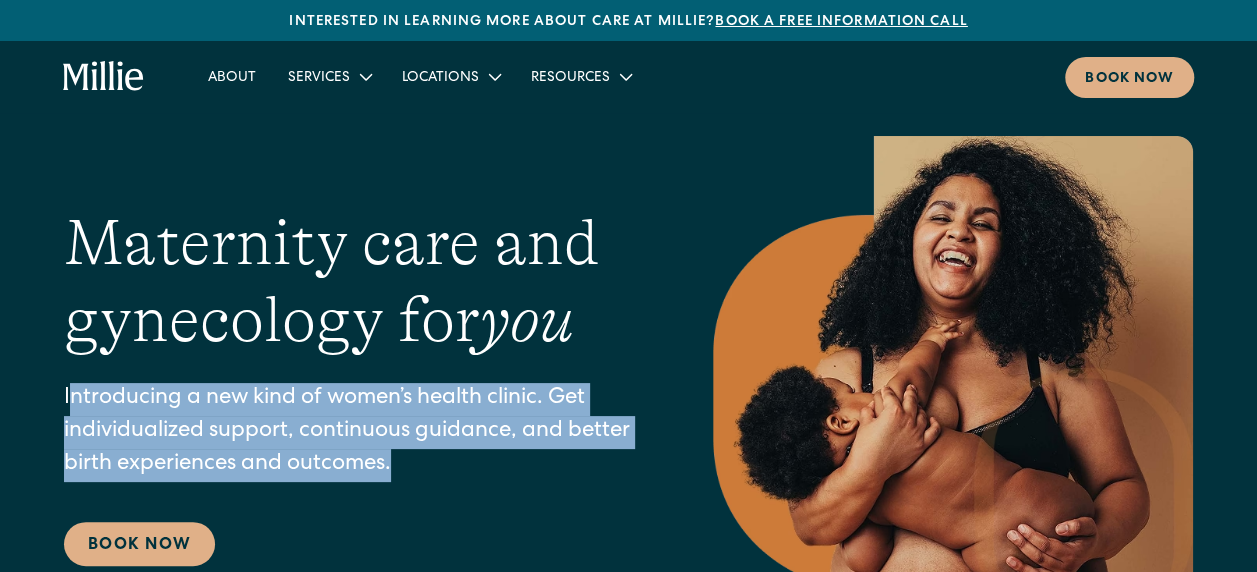 drag, startPoint x: 394, startPoint y: 458, endPoint x: 70, endPoint y: 380, distance: 333.25665 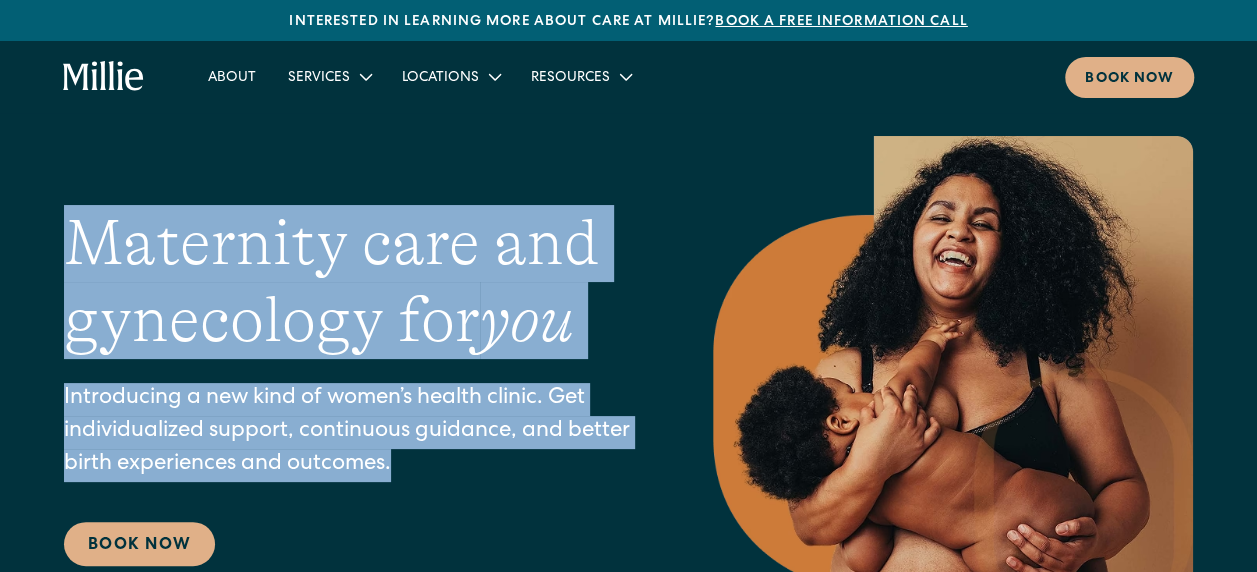 drag, startPoint x: 398, startPoint y: 460, endPoint x: 76, endPoint y: 234, distance: 393.39548 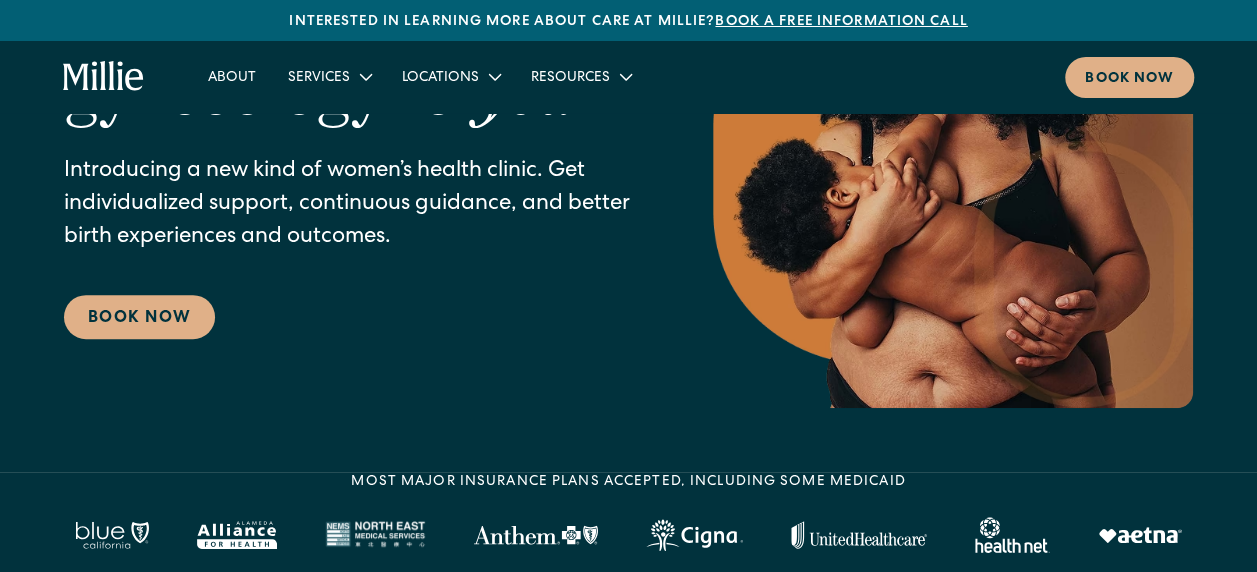 scroll, scrollTop: 300, scrollLeft: 0, axis: vertical 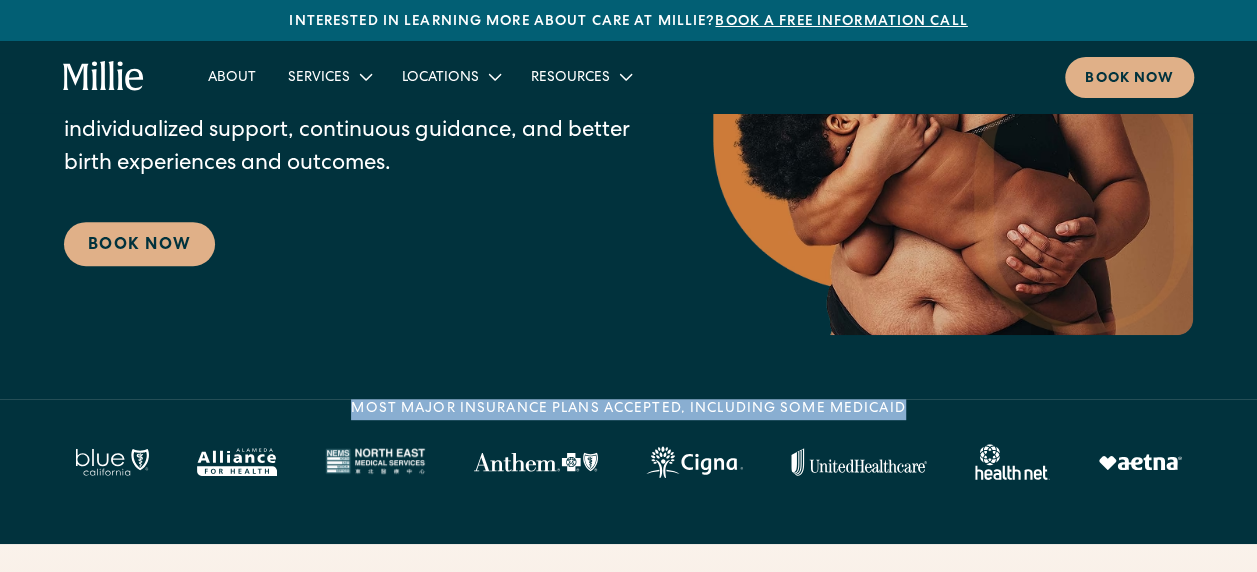 drag, startPoint x: 358, startPoint y: 410, endPoint x: 899, endPoint y: 406, distance: 541.0148 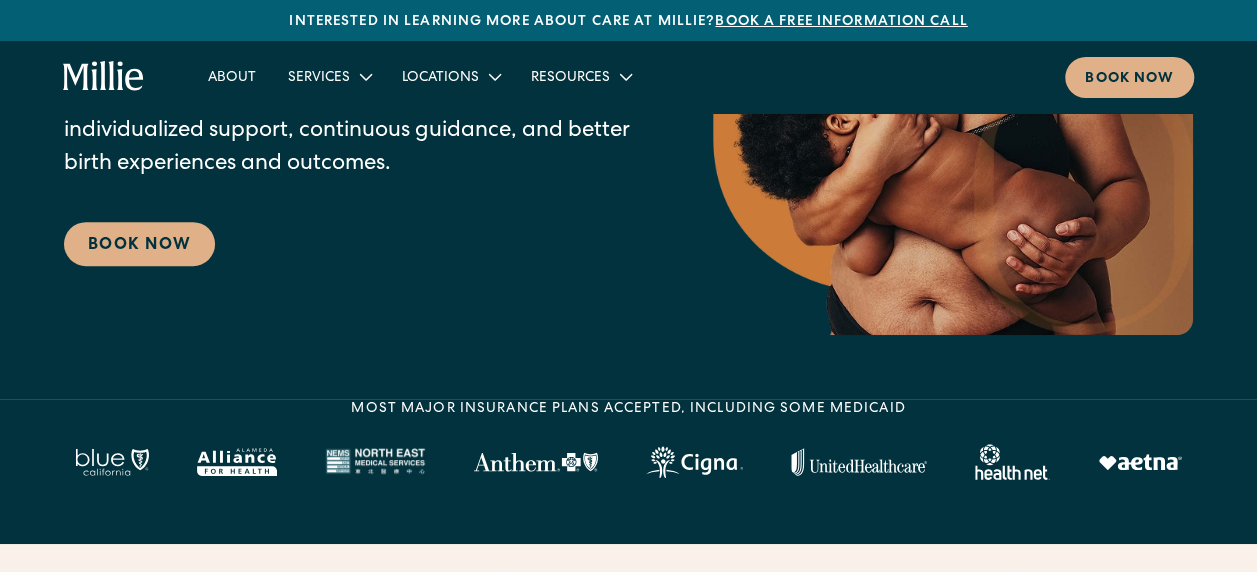 drag, startPoint x: 899, startPoint y: 406, endPoint x: 833, endPoint y: 399, distance: 66.37017 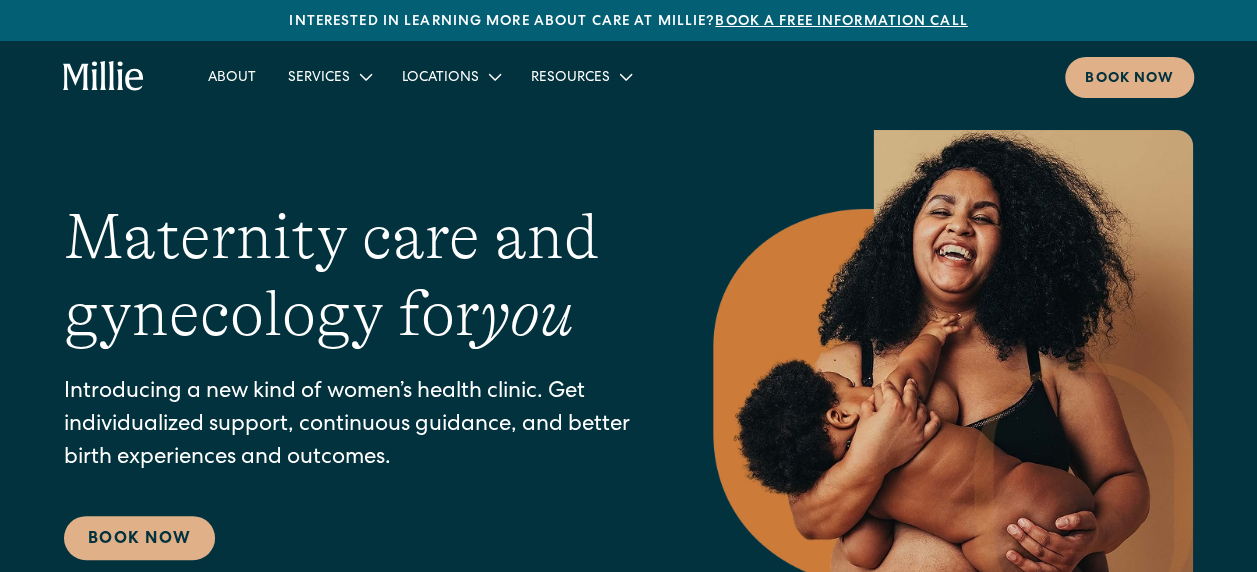 scroll, scrollTop: 0, scrollLeft: 0, axis: both 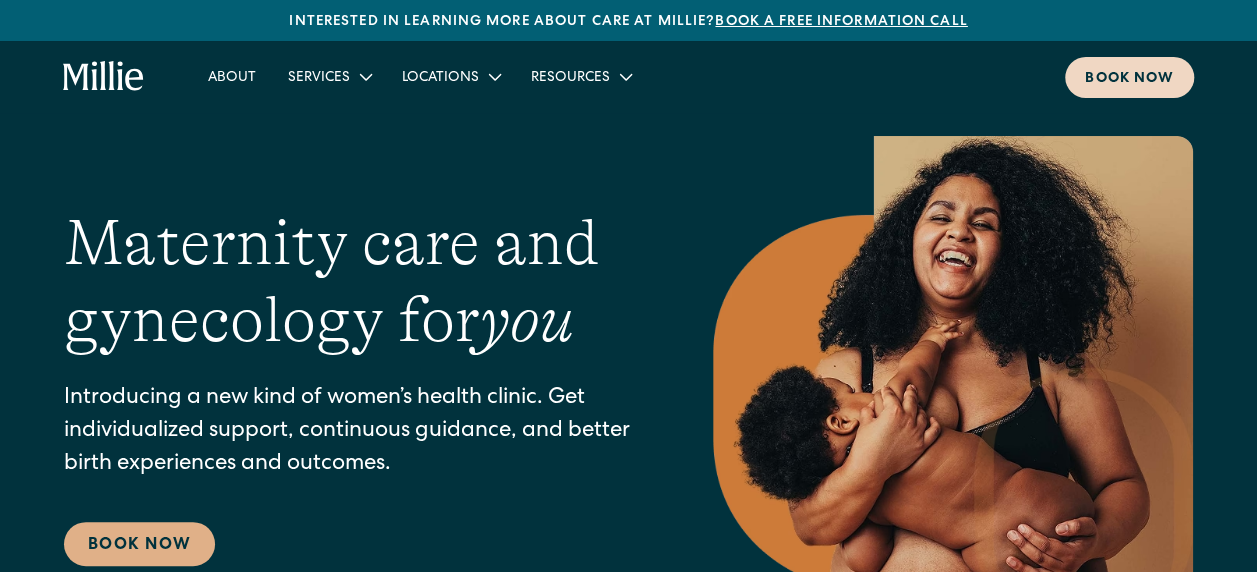 click on "Book now" at bounding box center [1129, 79] 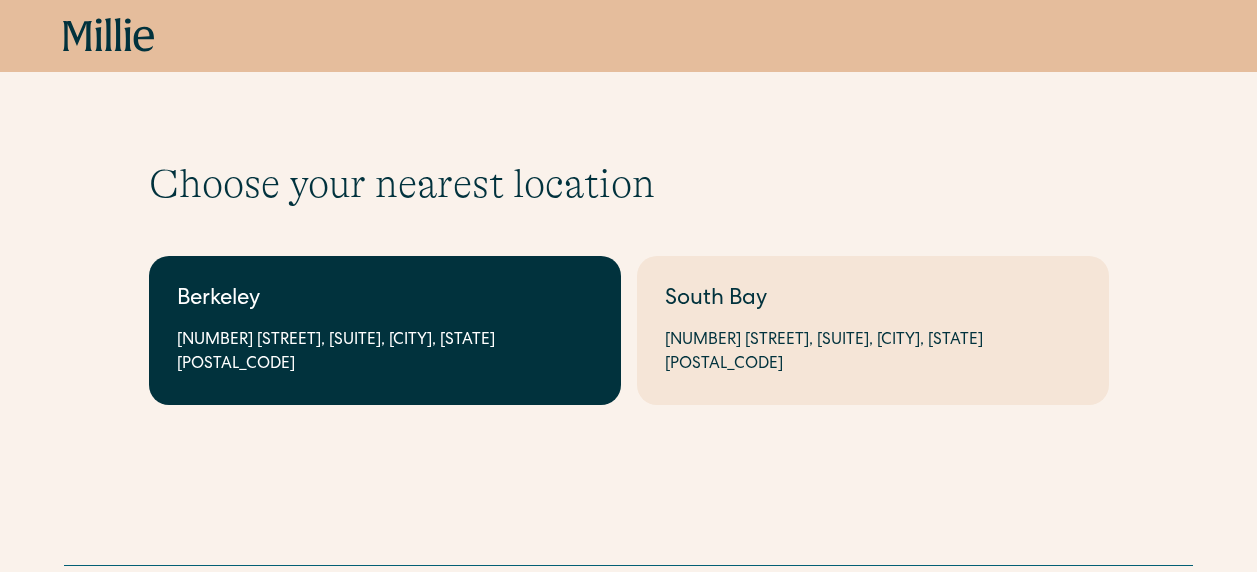scroll, scrollTop: 0, scrollLeft: 0, axis: both 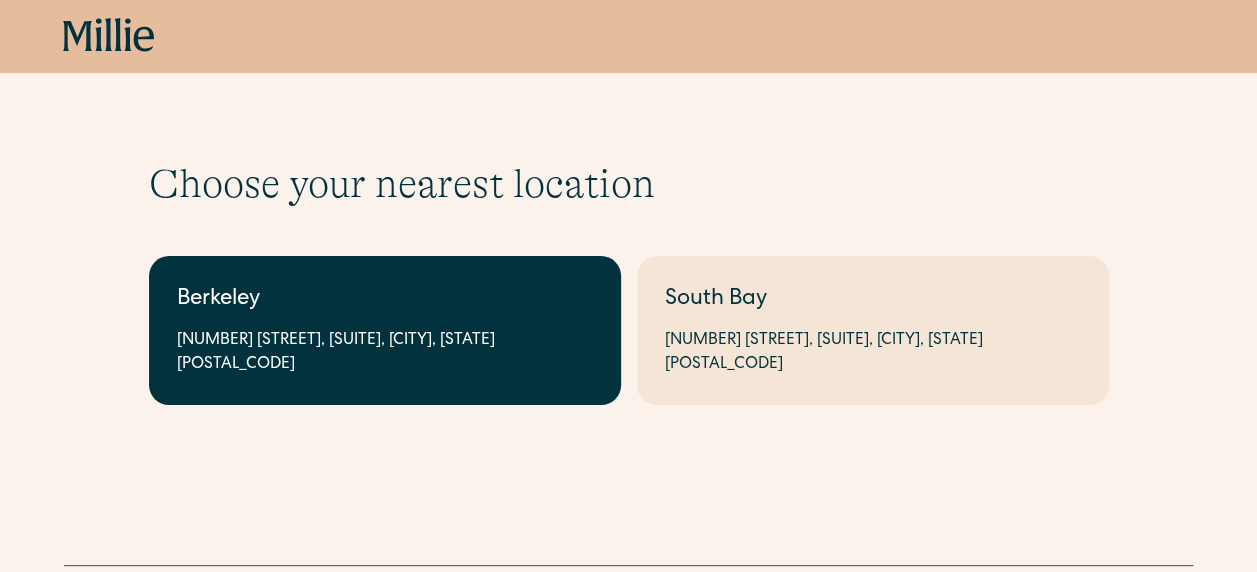 click on "[CITY] [NUMBER] [STREET], [SUITE], [CITY], [STATE] [POSTAL_CODE]" at bounding box center (385, 330) 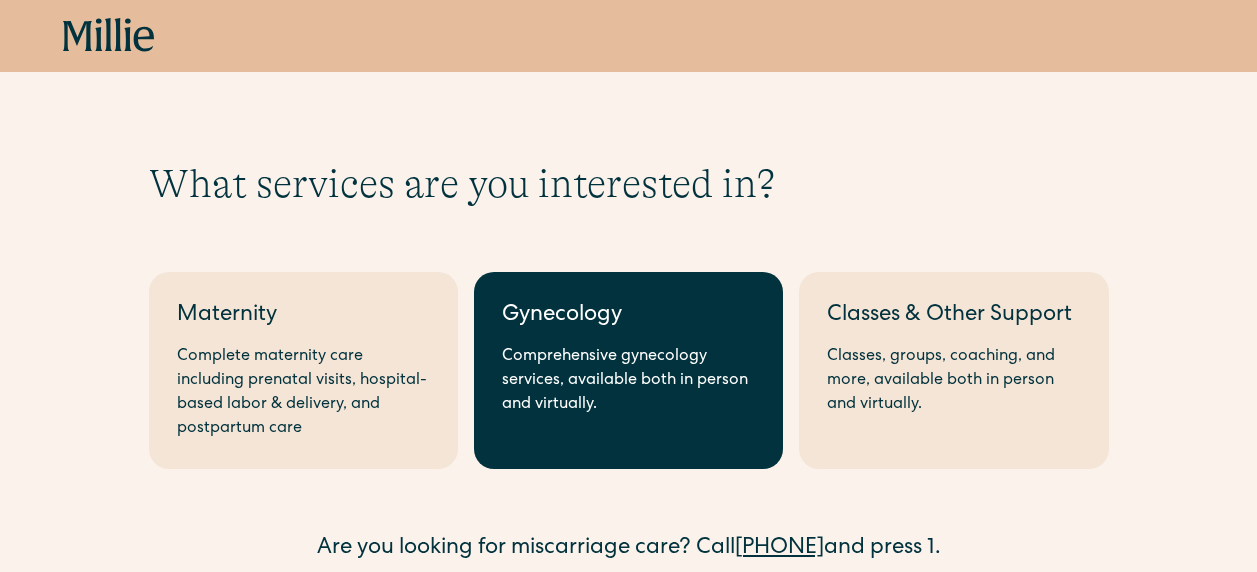 scroll, scrollTop: 0, scrollLeft: 0, axis: both 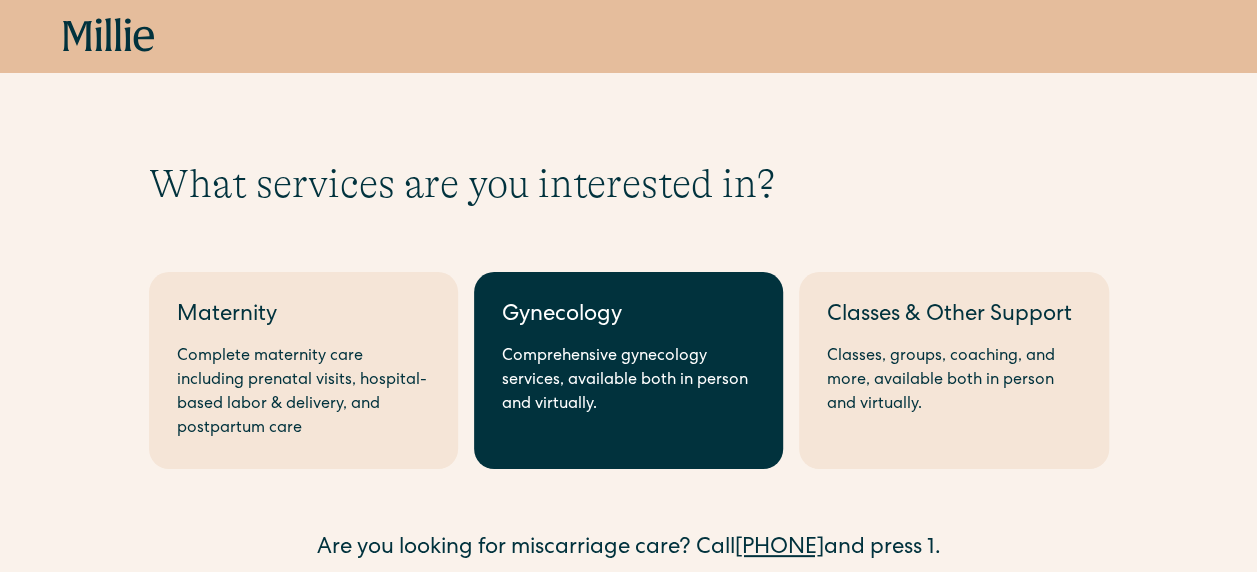 drag, startPoint x: 759, startPoint y: 340, endPoint x: 752, endPoint y: 362, distance: 23.086792 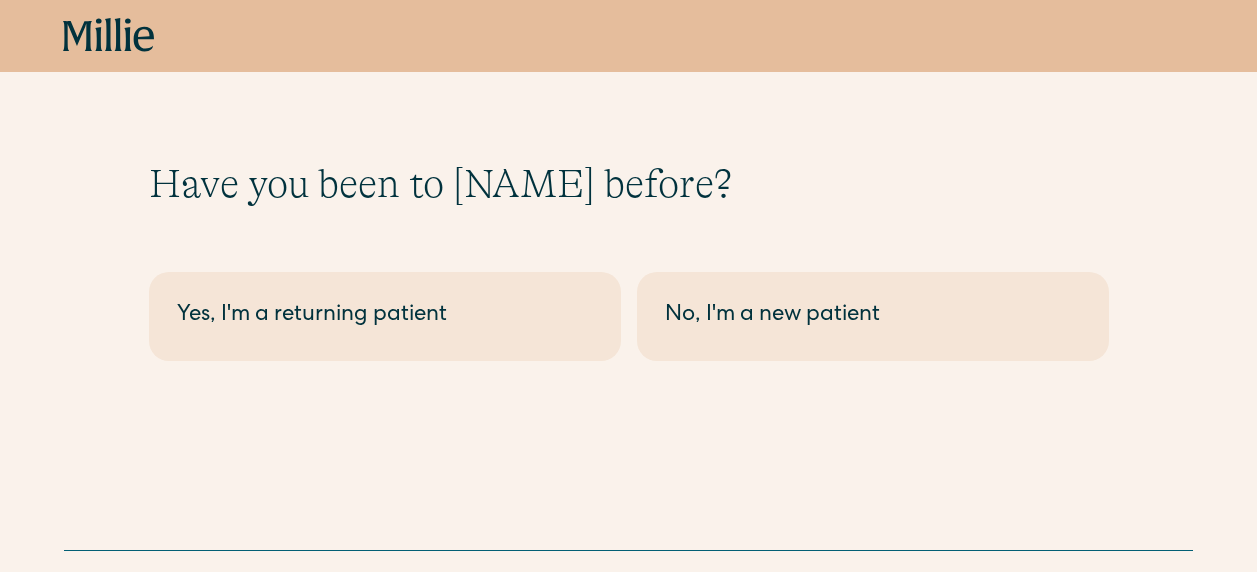 scroll, scrollTop: 91, scrollLeft: 0, axis: vertical 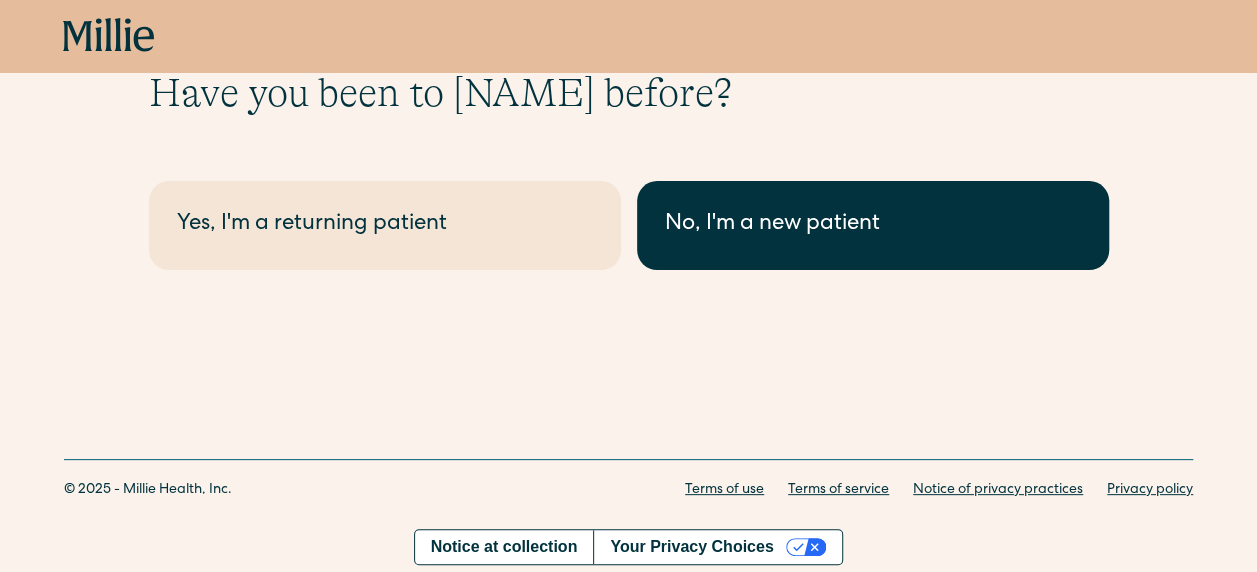 click on "No, I'm a new patient" at bounding box center (873, 225) 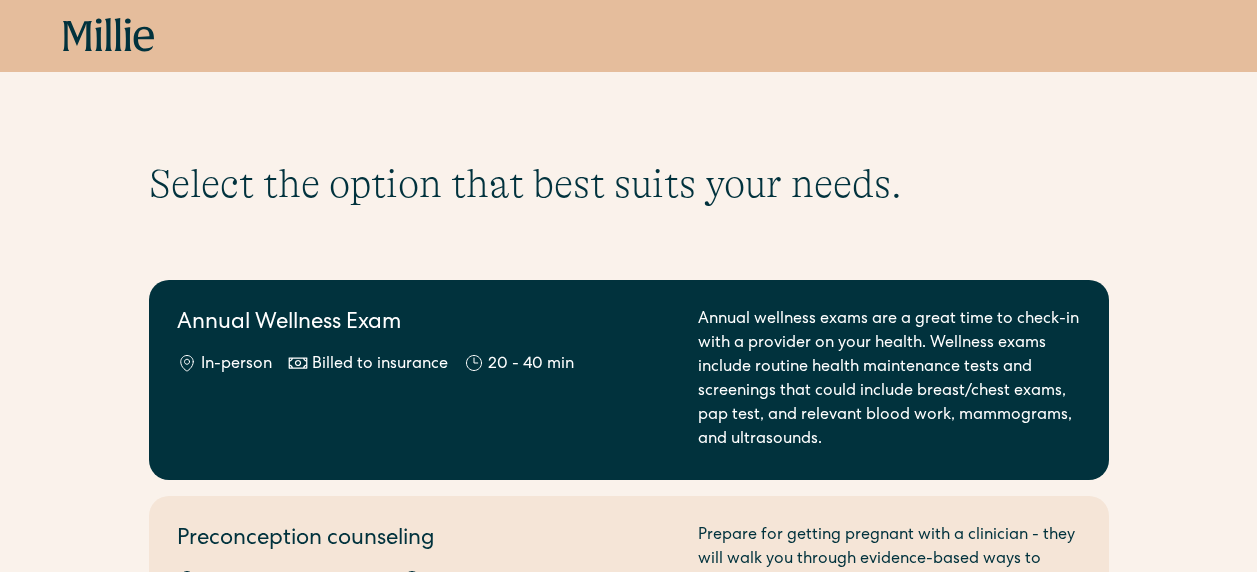 scroll, scrollTop: 0, scrollLeft: 0, axis: both 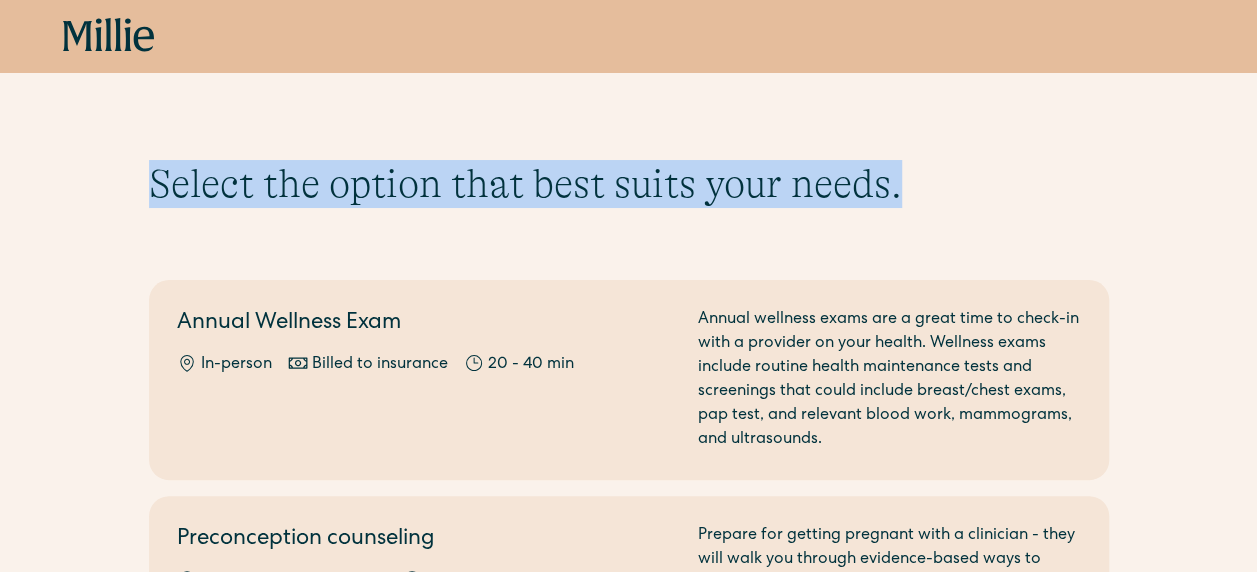 drag, startPoint x: 158, startPoint y: 180, endPoint x: 908, endPoint y: 176, distance: 750.0107 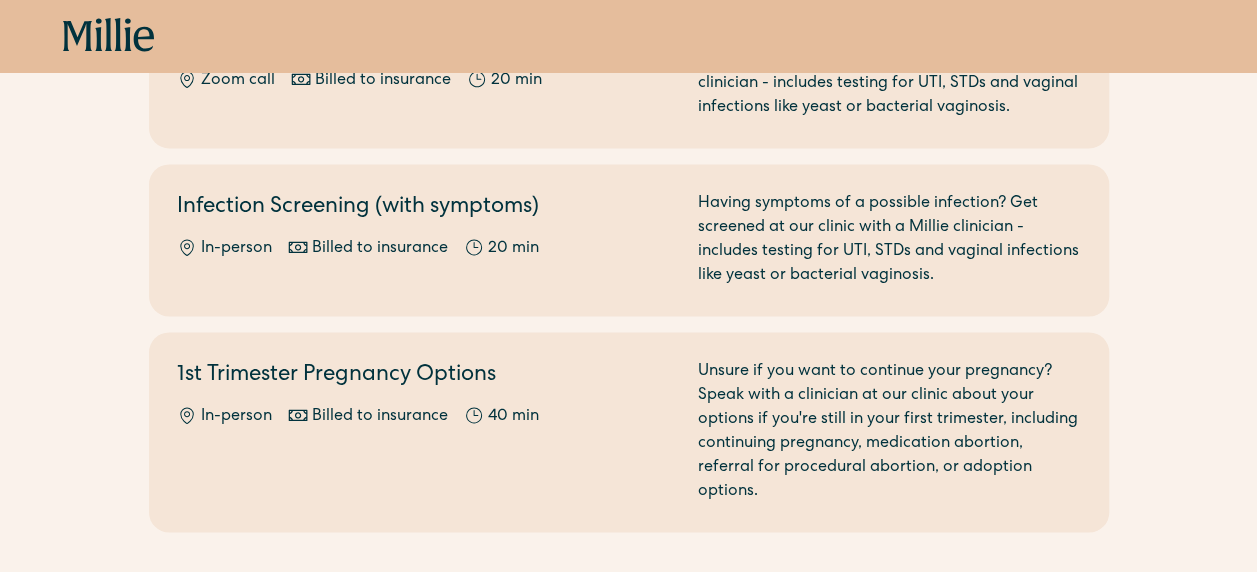 scroll, scrollTop: 1100, scrollLeft: 0, axis: vertical 